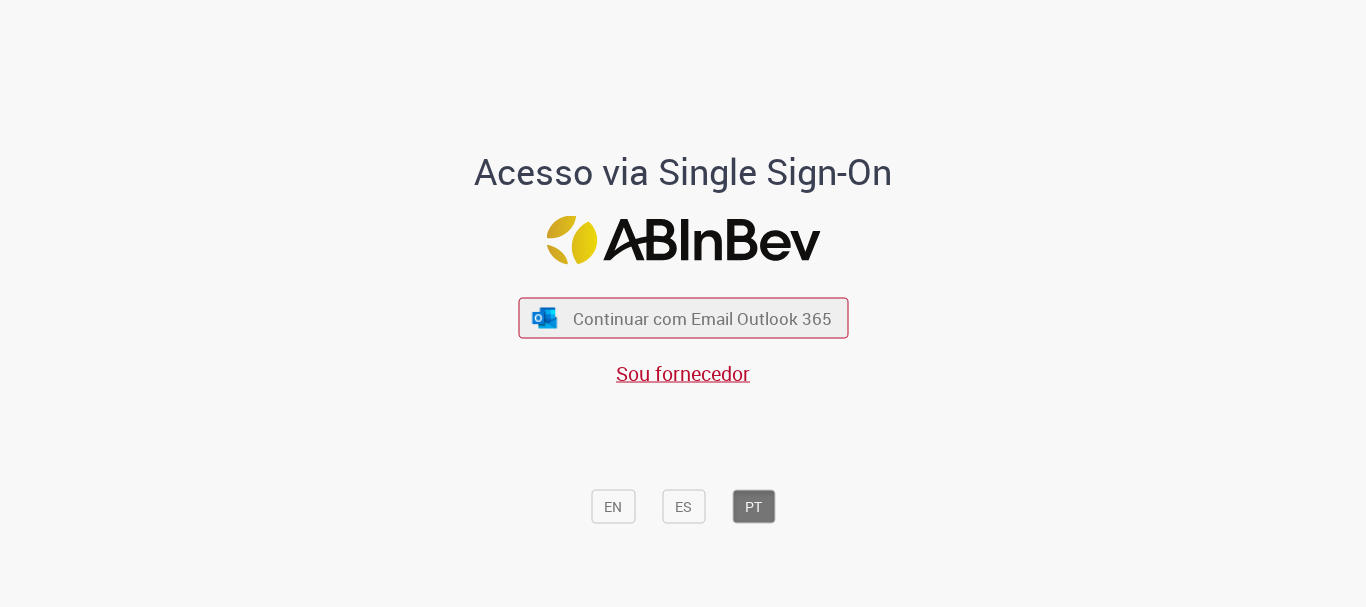 scroll, scrollTop: 0, scrollLeft: 0, axis: both 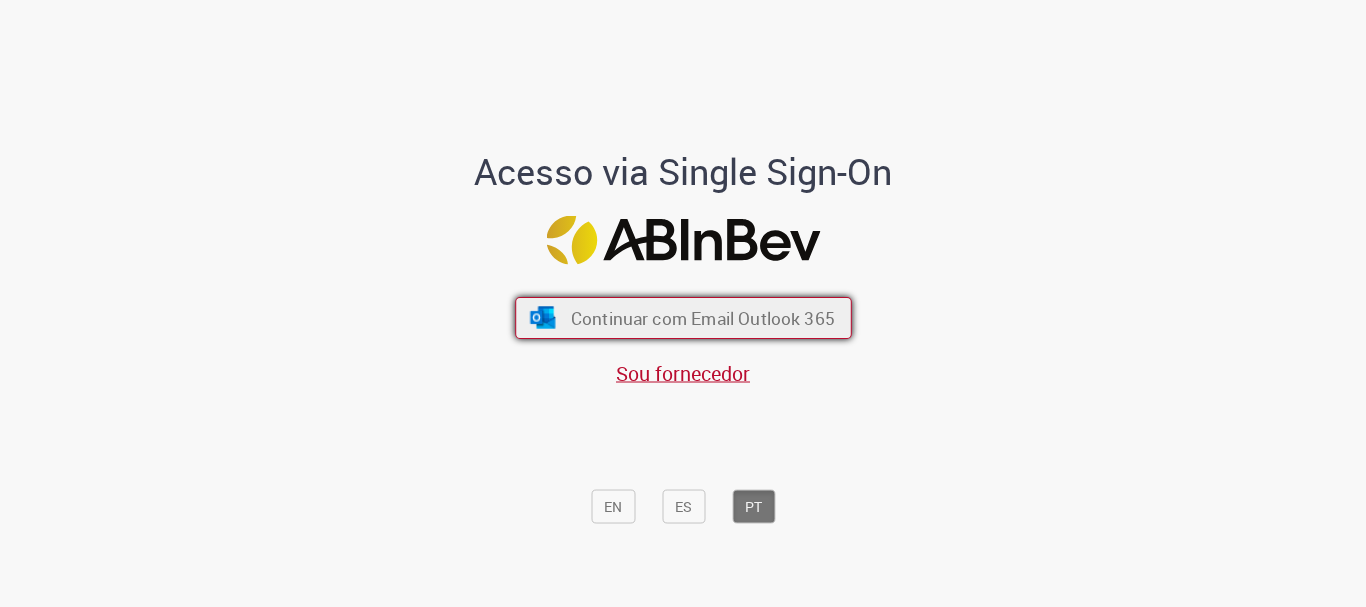 click on "Continuar com Email Outlook 365" at bounding box center (702, 318) 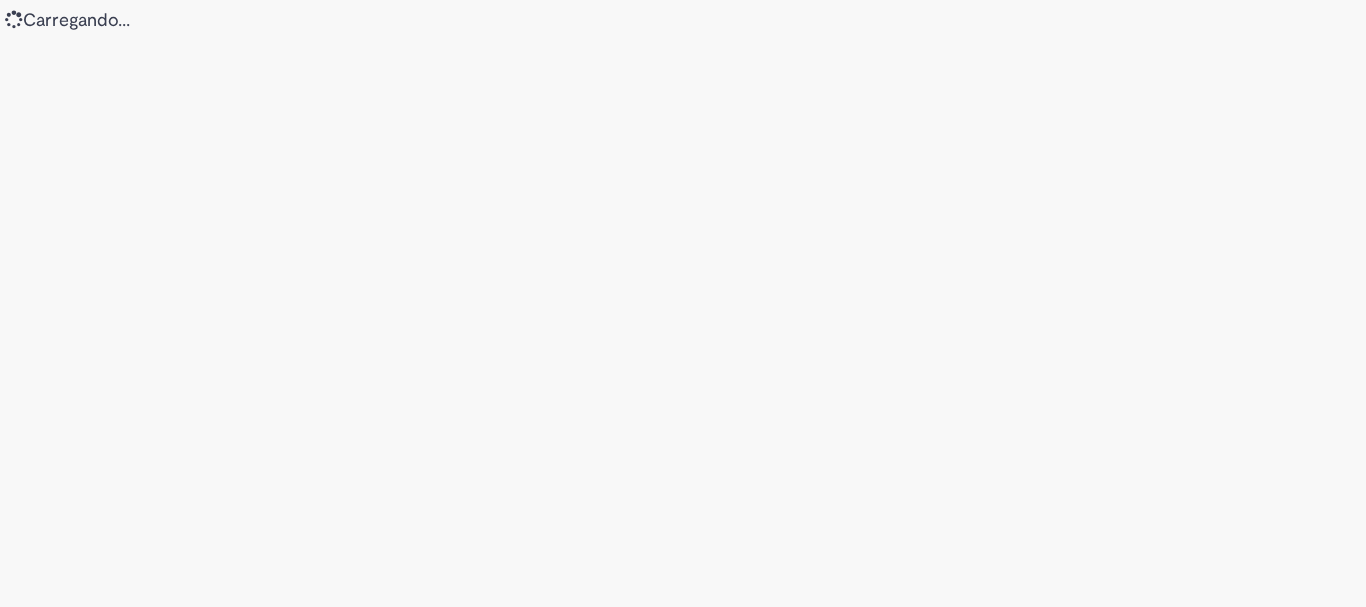 scroll, scrollTop: 0, scrollLeft: 0, axis: both 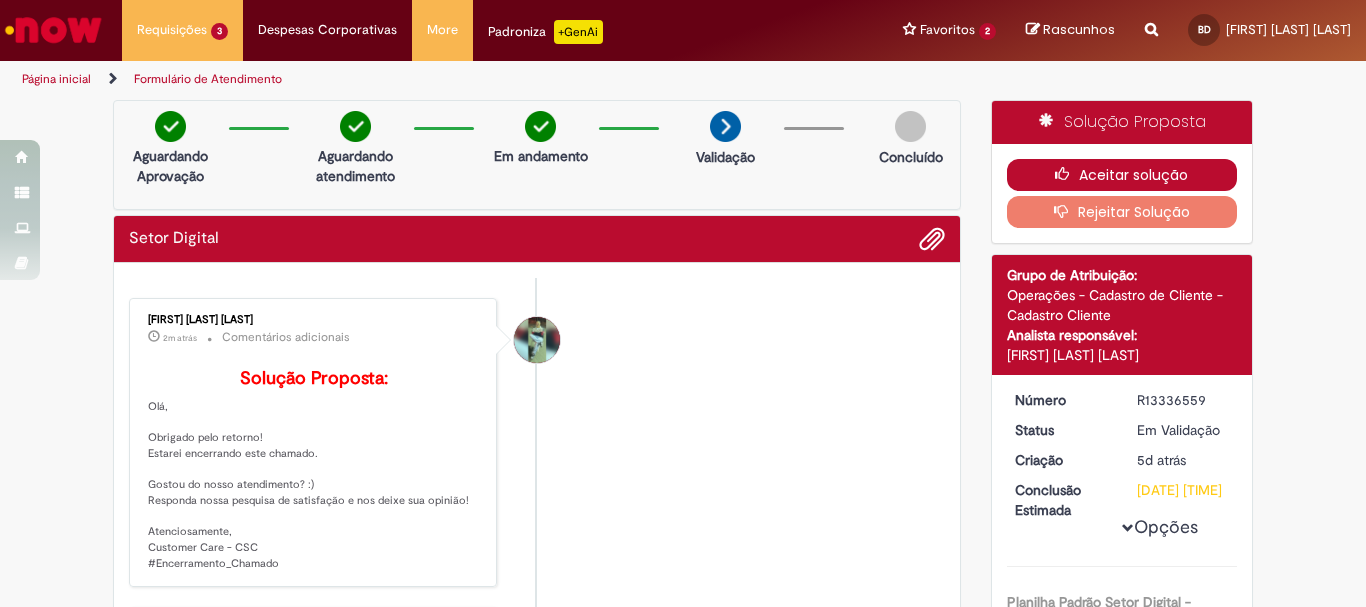 click on "Aceitar solução" at bounding box center (1122, 175) 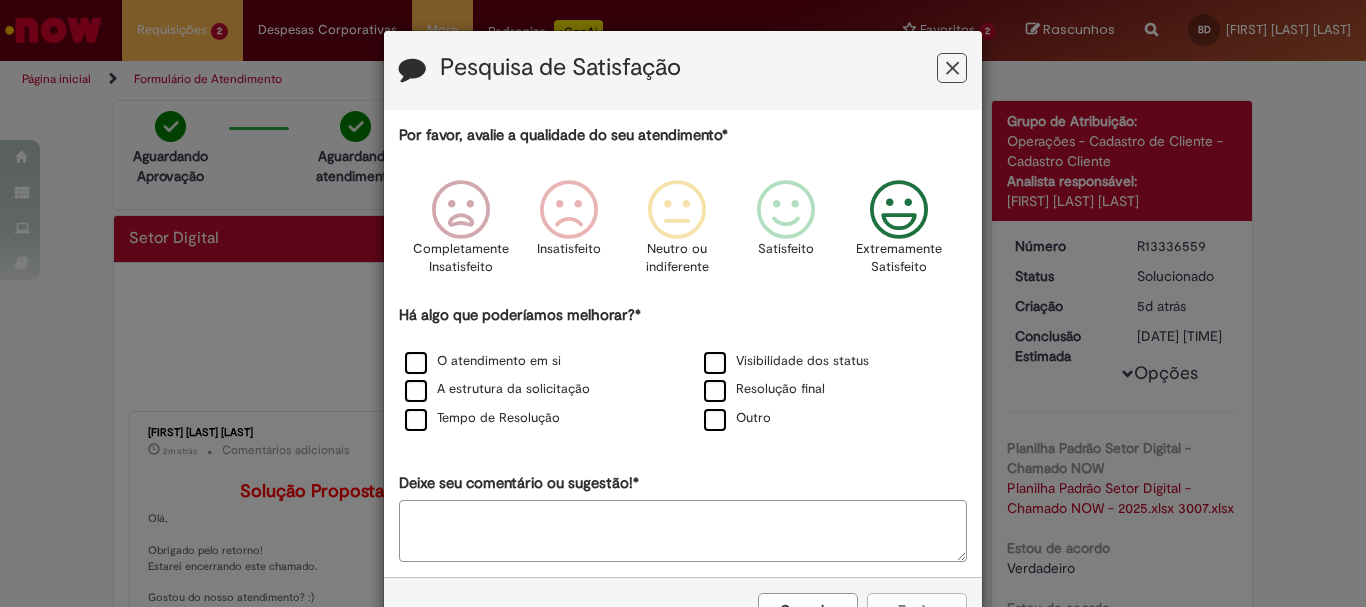 click at bounding box center [899, 210] 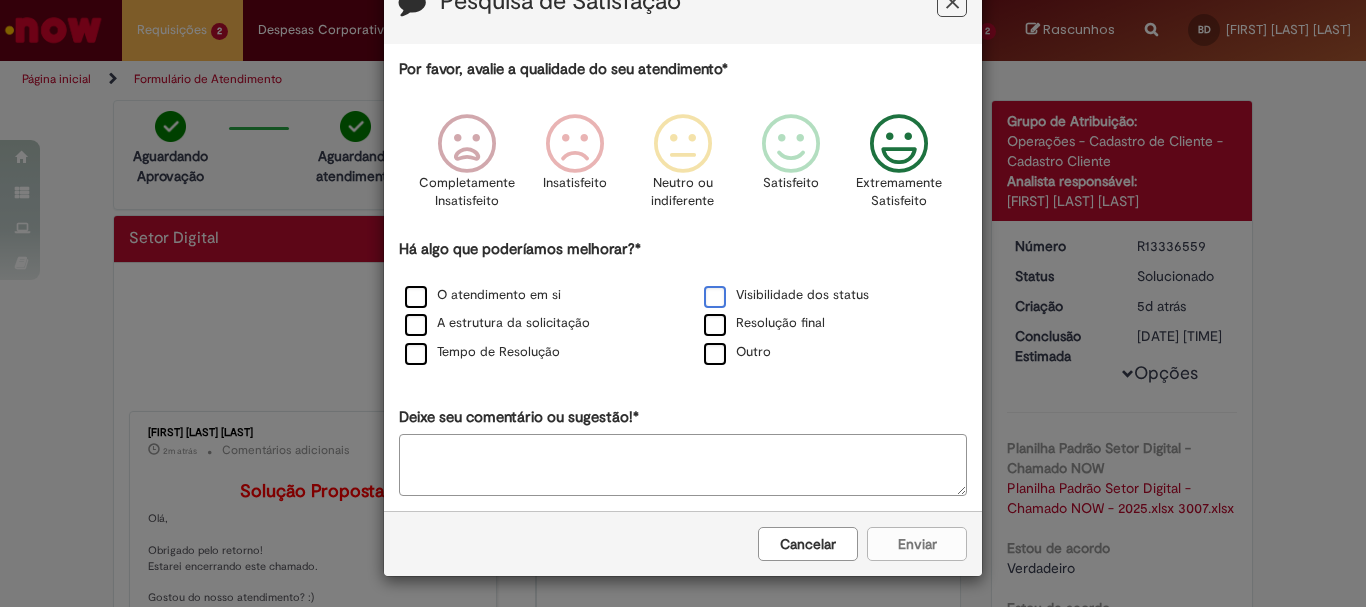 click on "Visibilidade dos status" at bounding box center [786, 295] 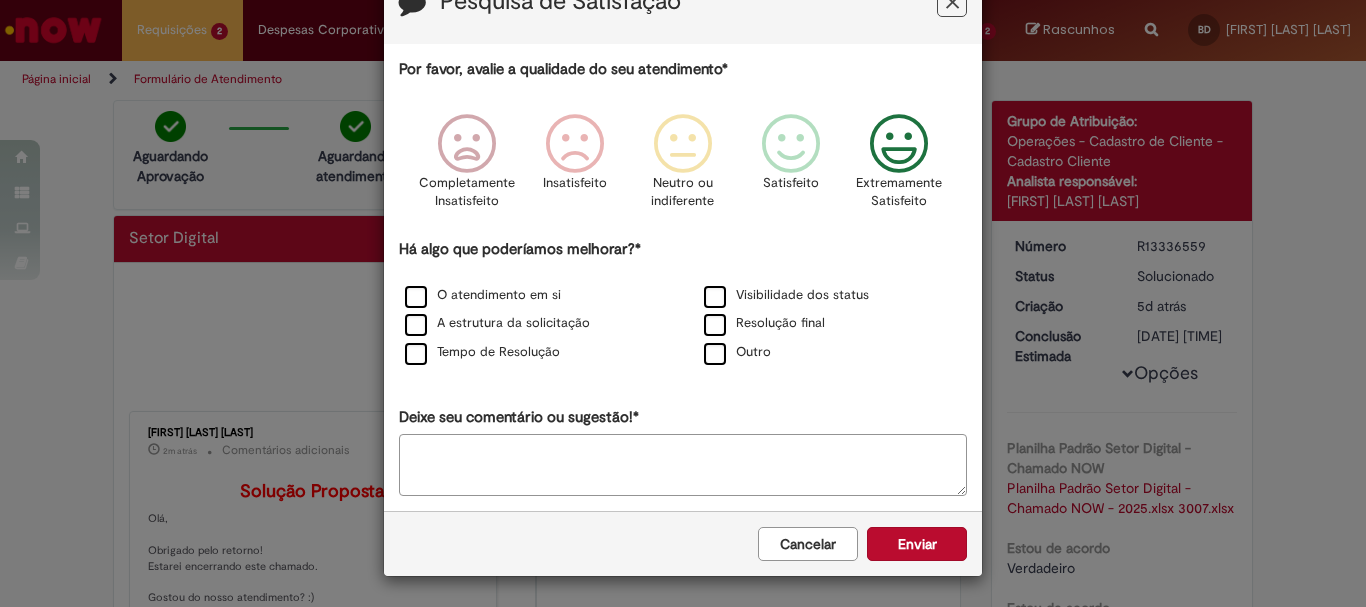 scroll, scrollTop: 66, scrollLeft: 0, axis: vertical 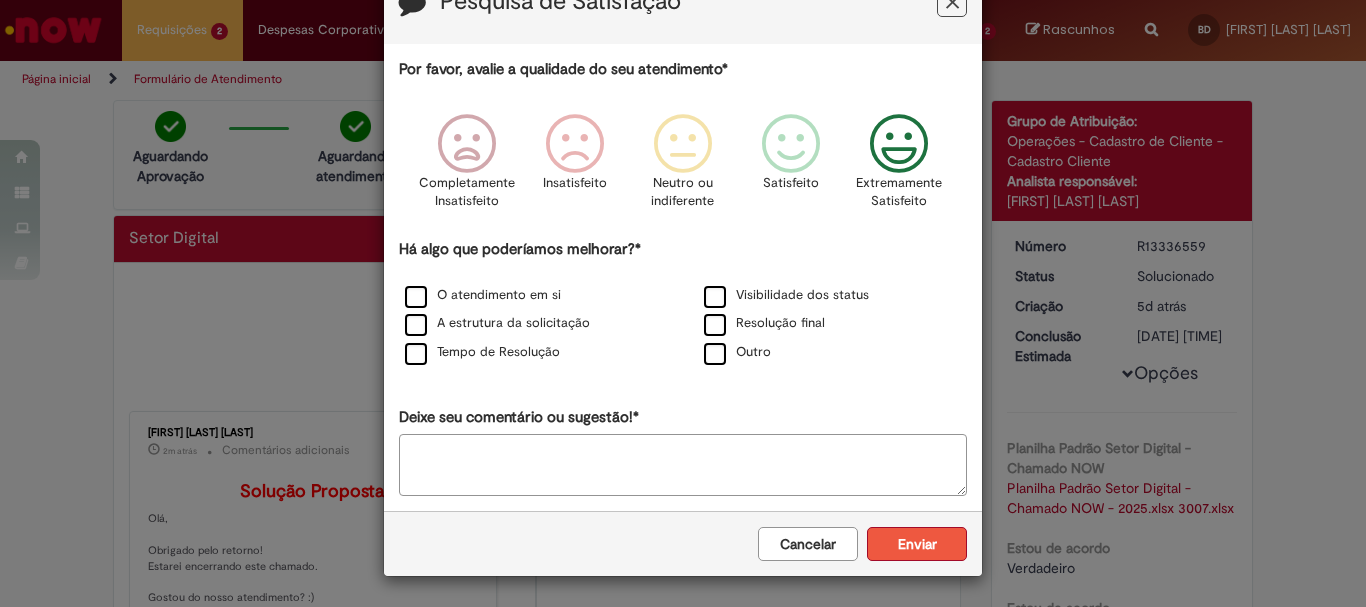click on "Enviar" at bounding box center (917, 544) 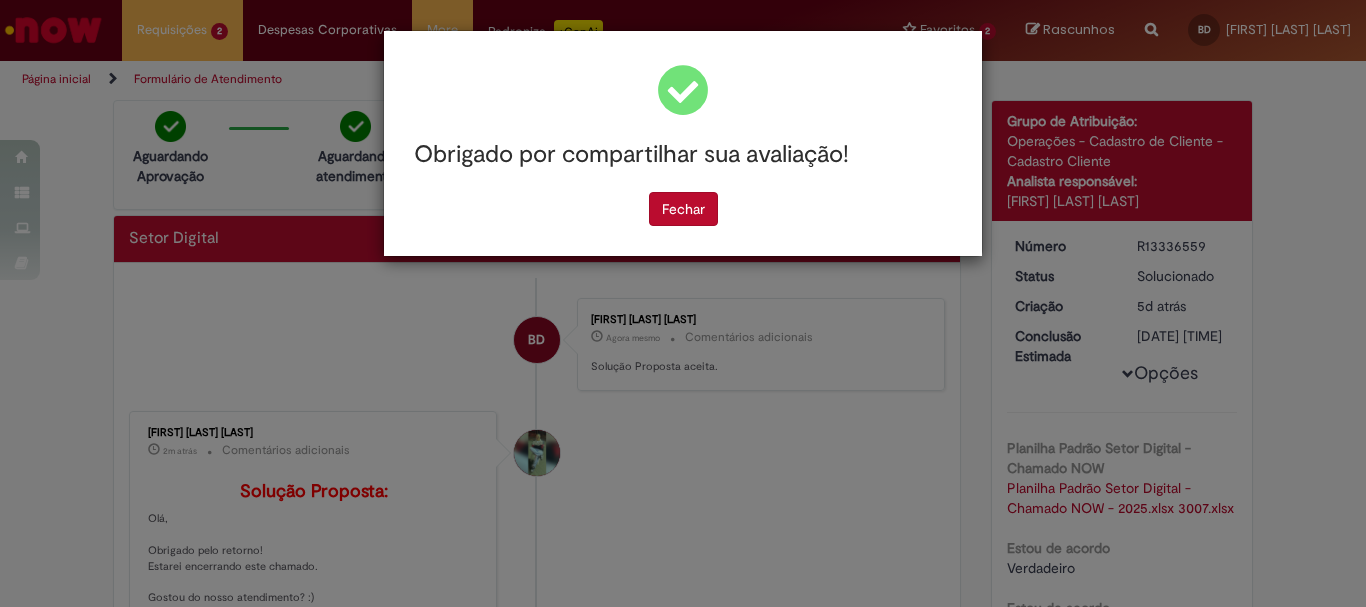 scroll, scrollTop: 0, scrollLeft: 0, axis: both 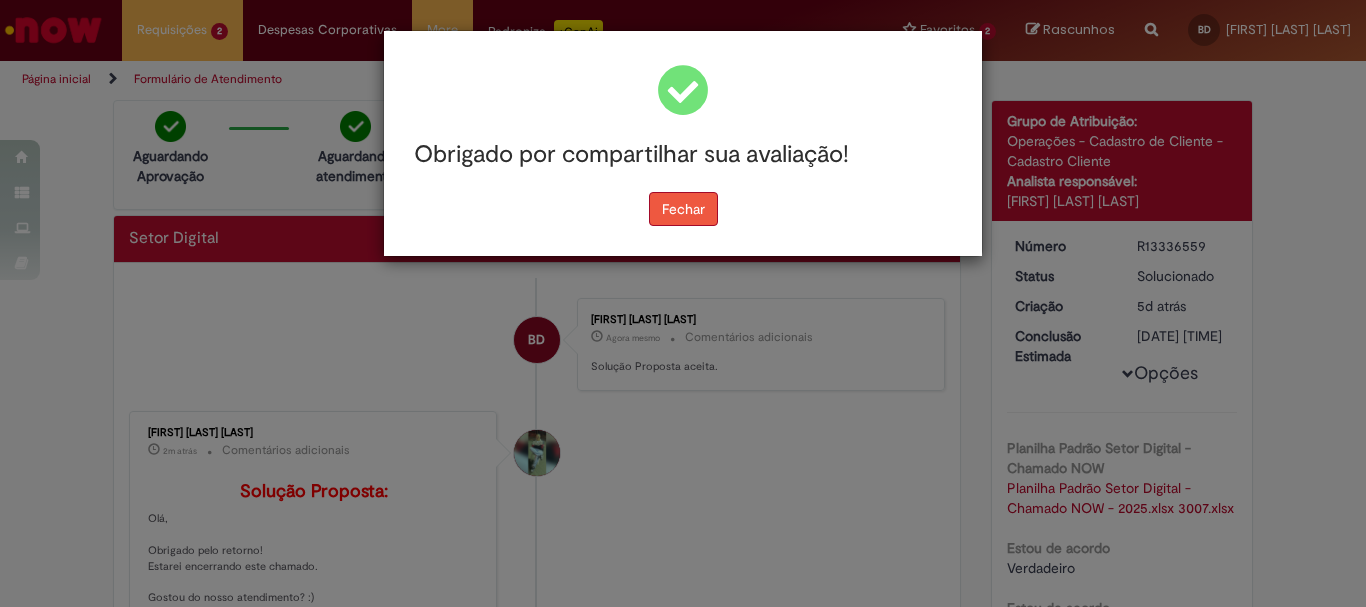 click on "Fechar" at bounding box center (683, 209) 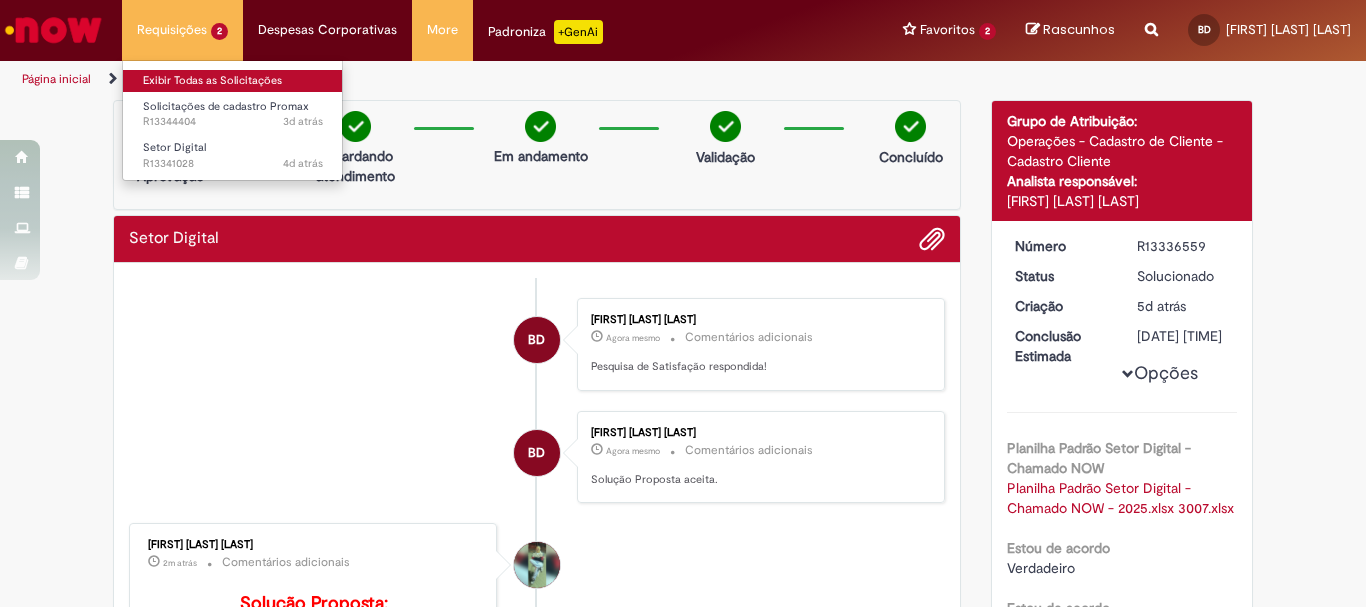 click on "Exibir Todas as Solicitações" at bounding box center [233, 81] 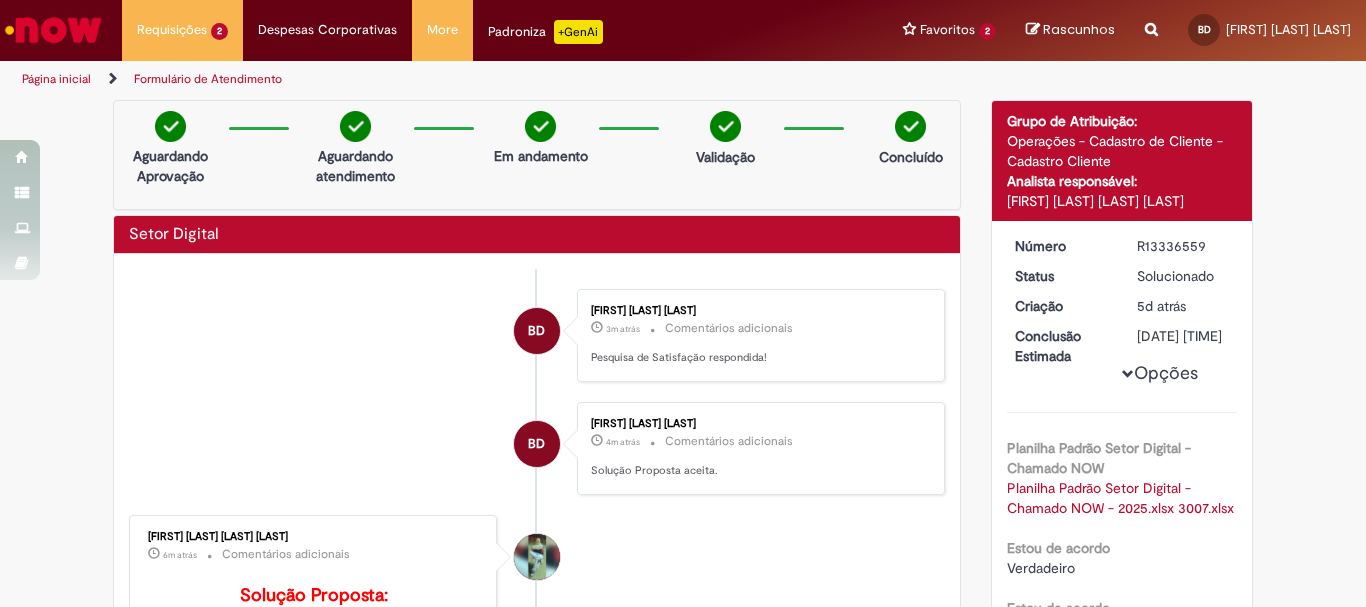 scroll, scrollTop: 0, scrollLeft: 0, axis: both 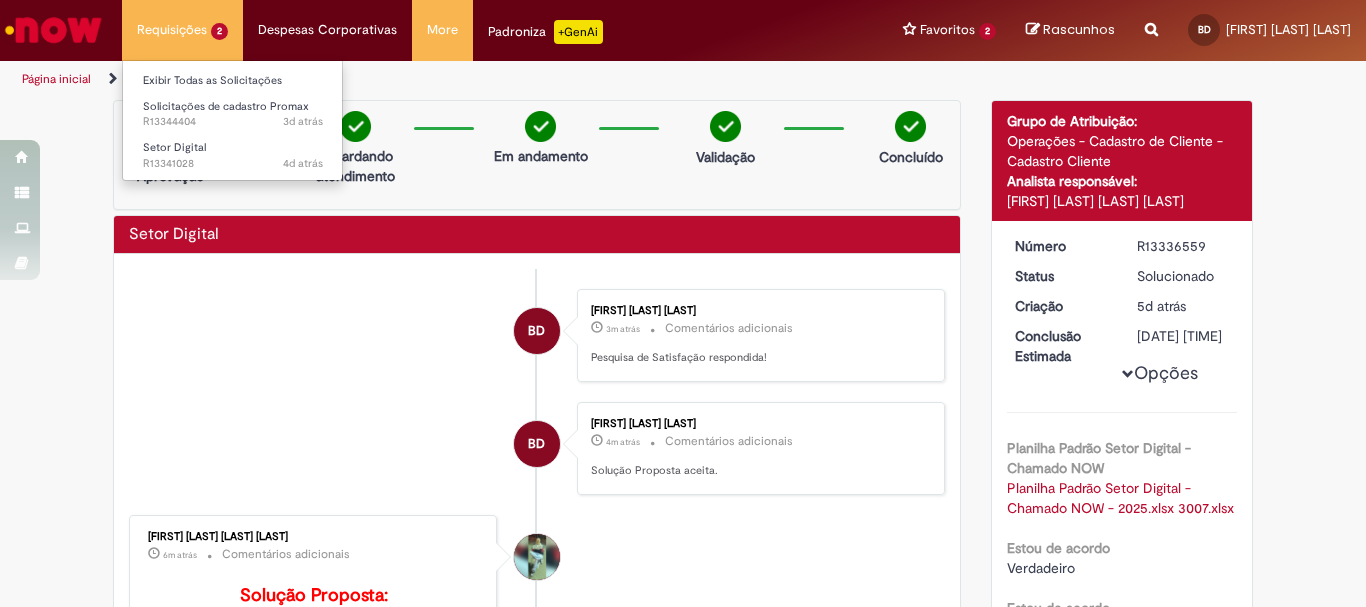 click on "Requisições   2
Exibir Todas as Solicitações
Solicitações de cadastro Promax
3d atrás 3 dias atrás  R13344404
Setor Digital
4d atrás 4 dias atrás  R13341028" at bounding box center [182, 30] 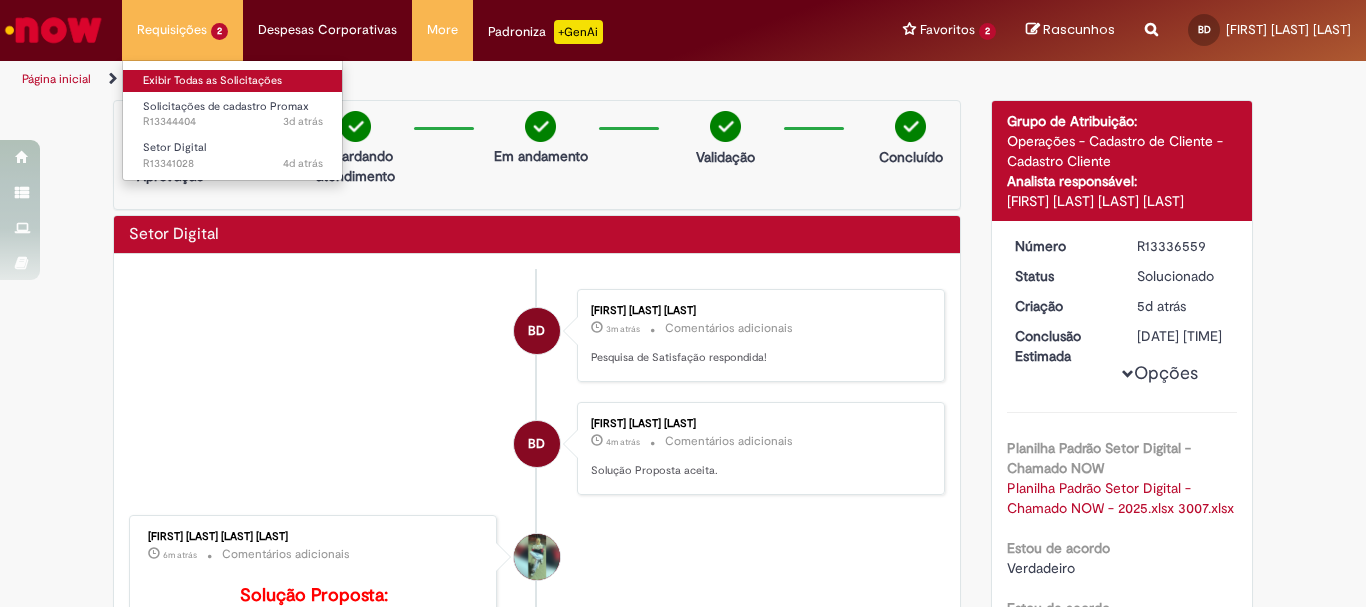 click on "Exibir Todas as Solicitações" at bounding box center [233, 81] 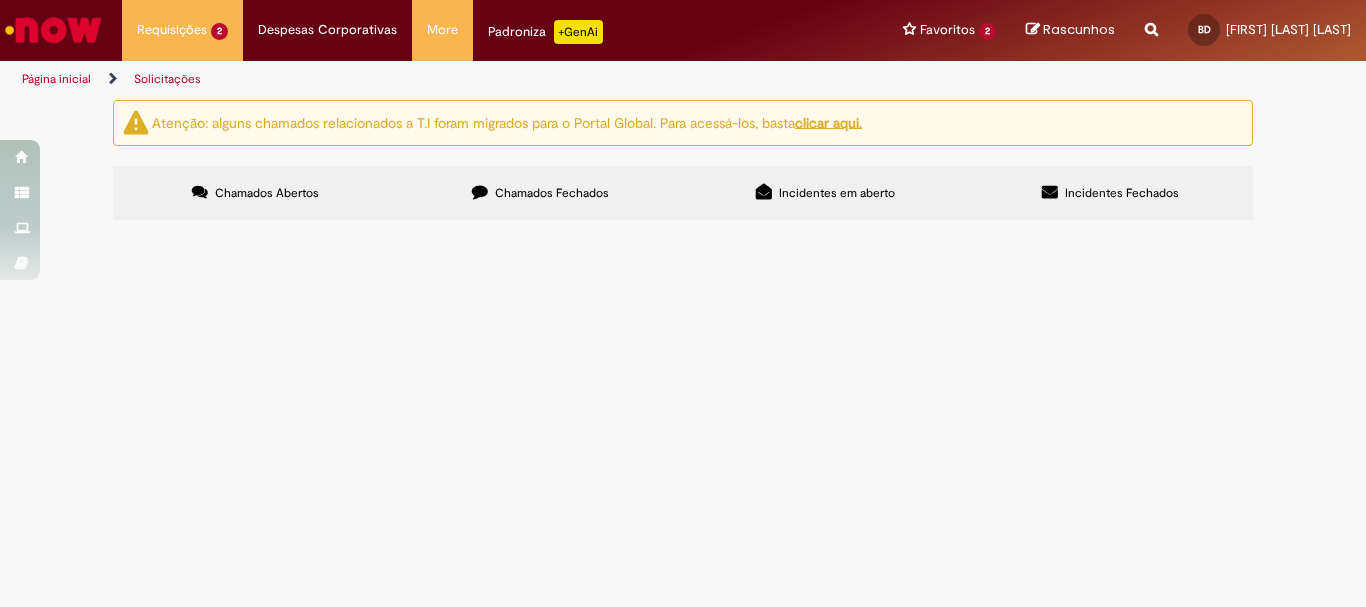click on "Em Validação" at bounding box center (0, 0) 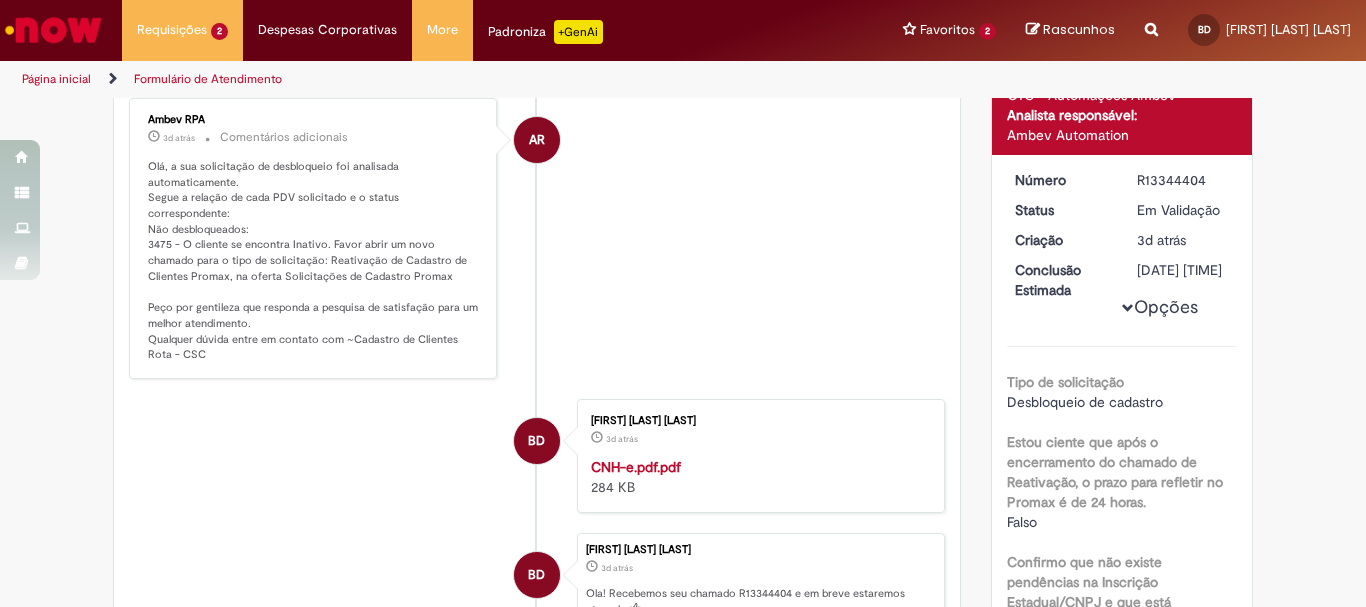 scroll, scrollTop: 500, scrollLeft: 0, axis: vertical 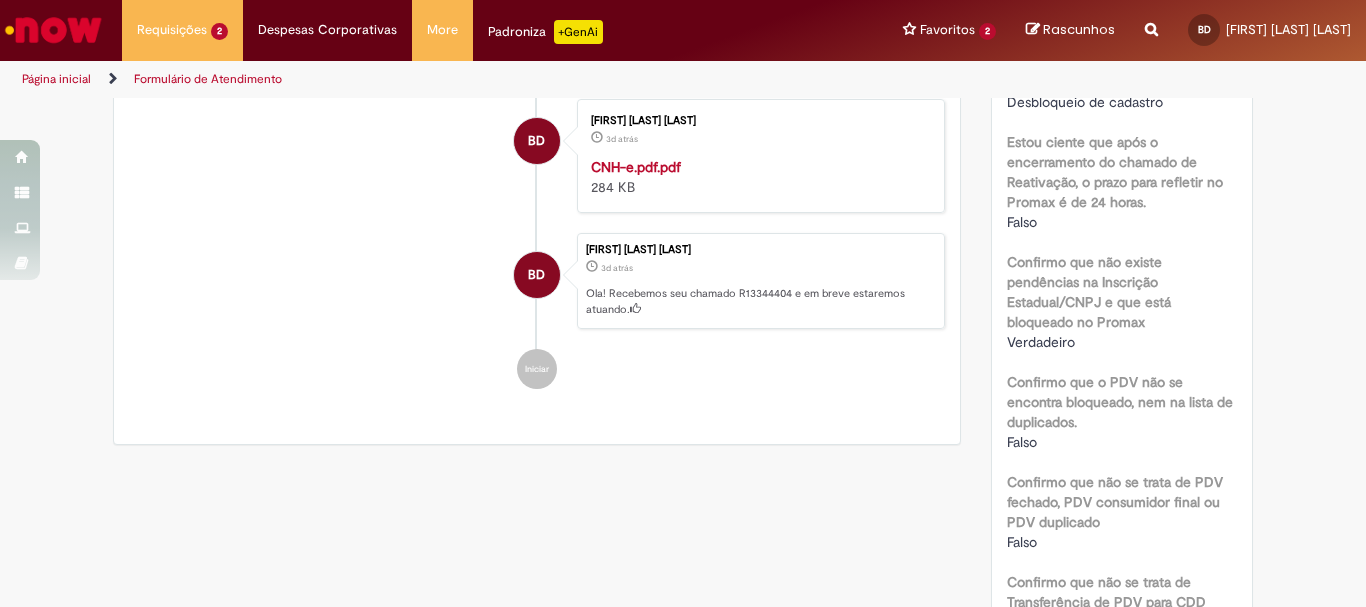 click on "Ola! Recebemos seu chamado R13344404 e em breve estaremos atuando." at bounding box center (760, 301) 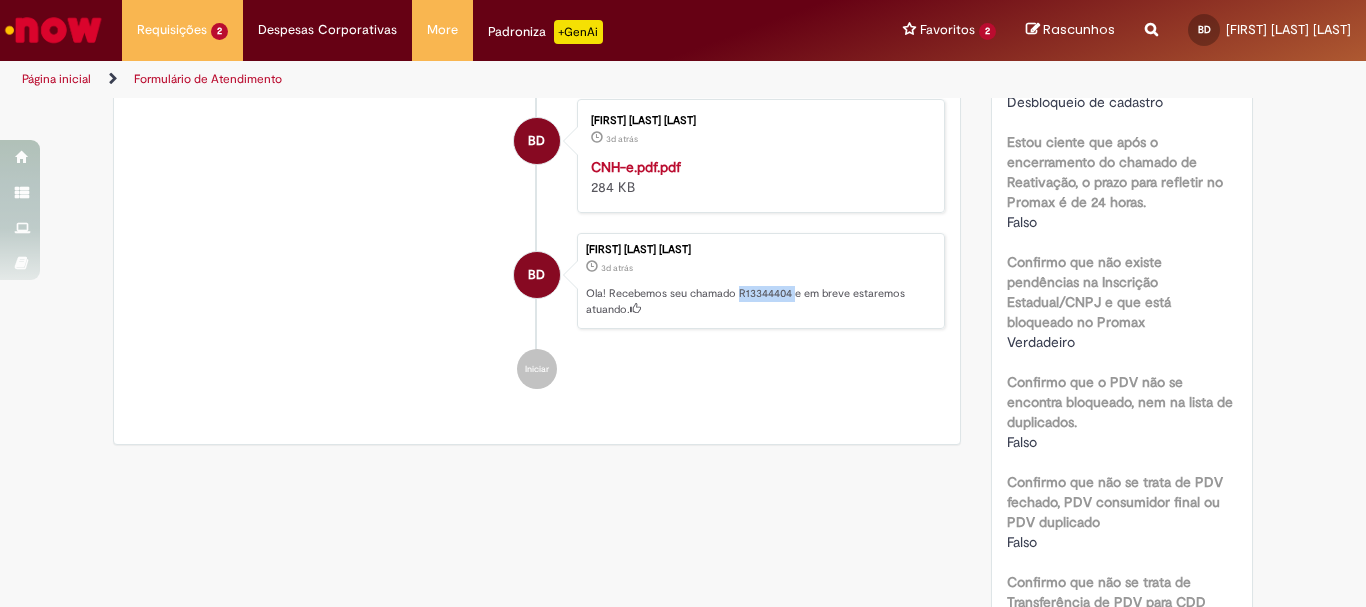 click on "Ola! Recebemos seu chamado R13344404 e em breve estaremos atuando." at bounding box center [760, 301] 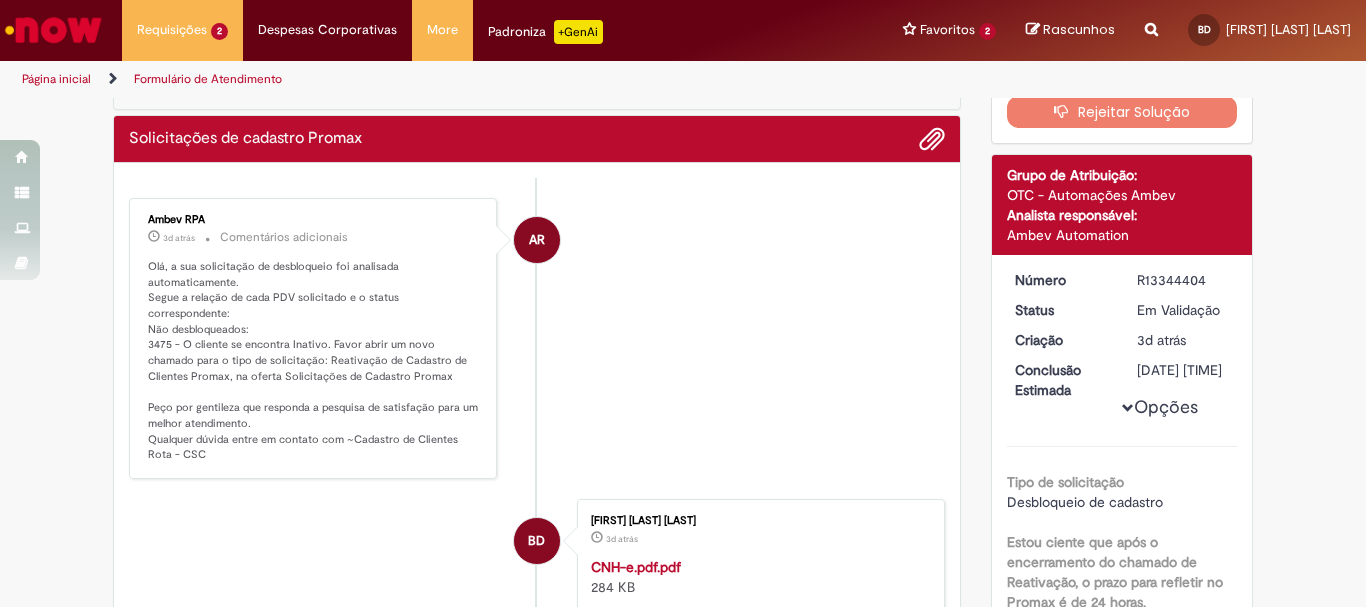 scroll, scrollTop: 0, scrollLeft: 0, axis: both 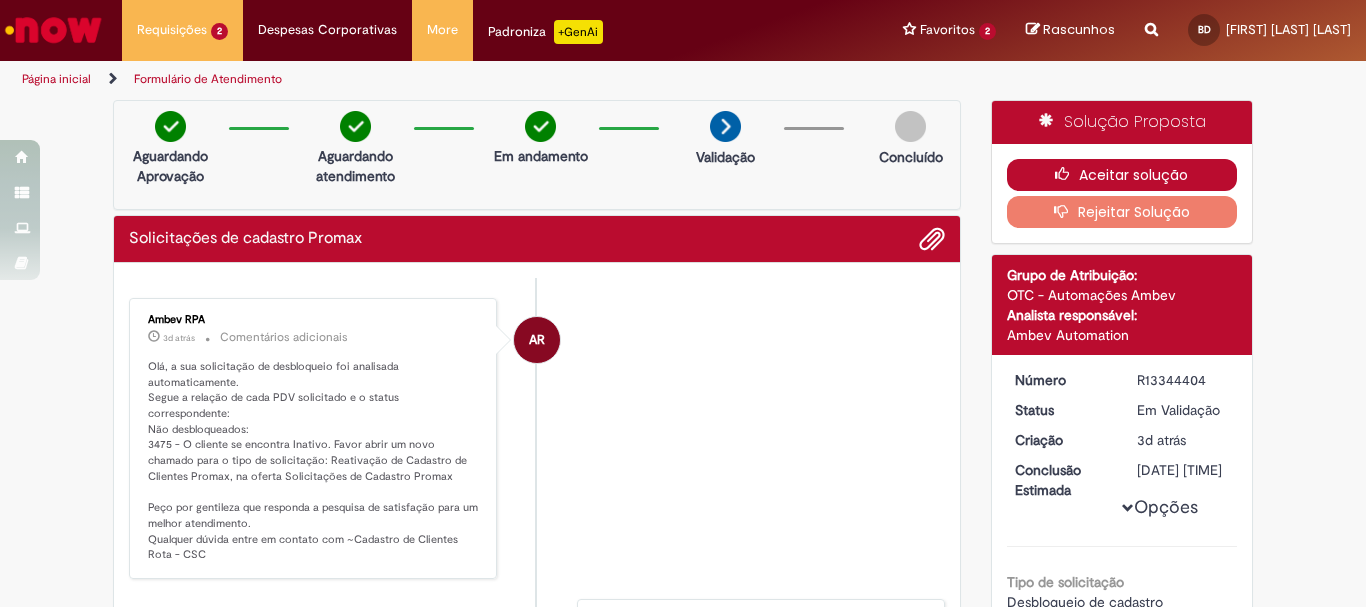 click on "Aceitar solução" at bounding box center [1122, 175] 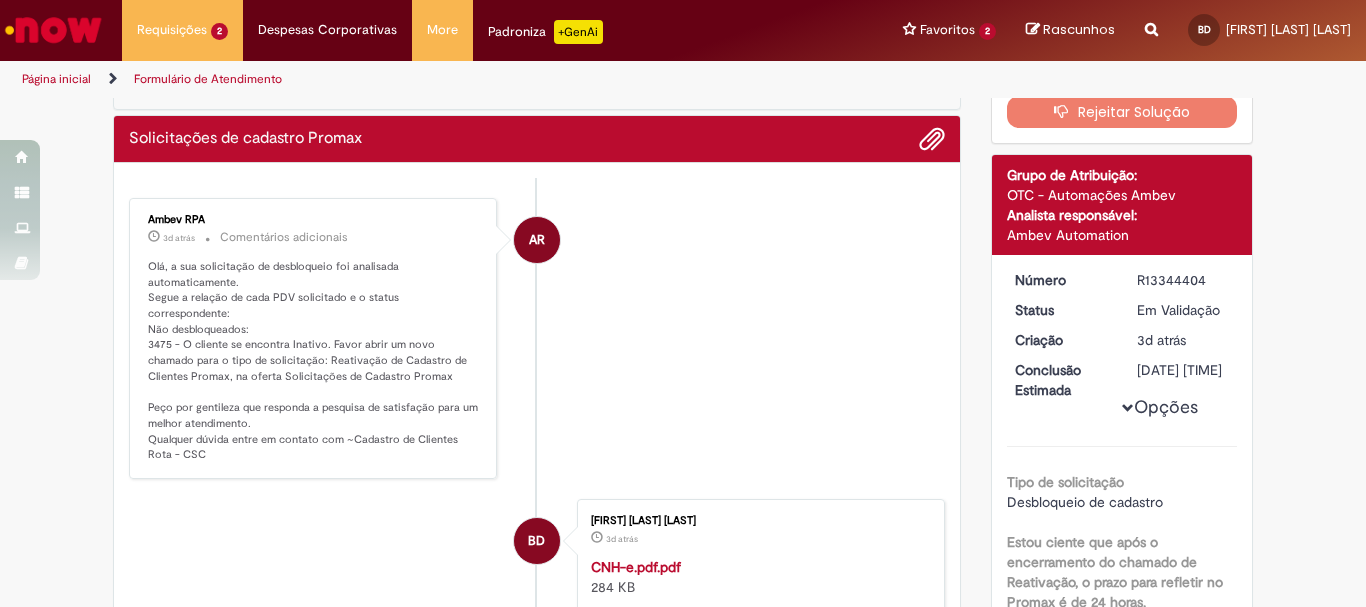 scroll, scrollTop: 0, scrollLeft: 0, axis: both 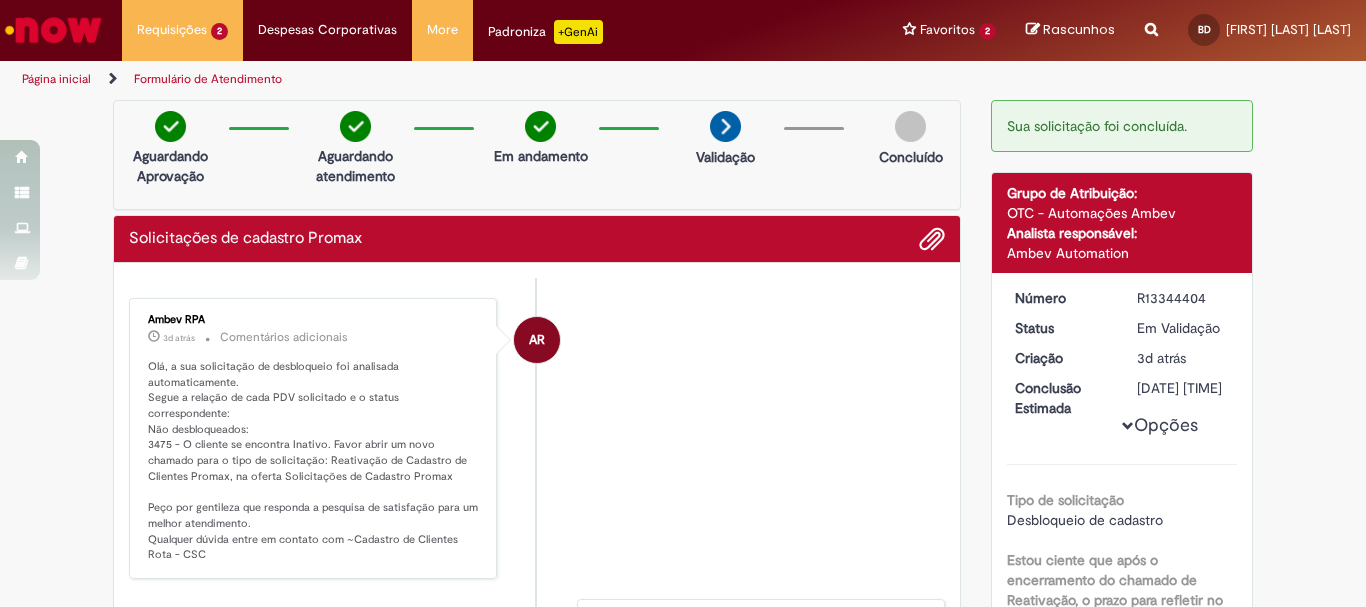 click on "Olá, a sua solicitação de desbloqueio foi analisada automaticamente.
Segue a relação de cada PDV solicitado e o status correspondente:
Não desbloqueados:
3475 - O cliente se encontra Inativo. Favor abrir um novo chamado para o tipo de solicitação: Reativação de Cadastro de Clientes Promax, na oferta Solicitações de Cadastro Promax
Peço por gentileza que responda a pesquisa de satisfação para um melhor atendimento.
Qualquer dúvida entre em contato com ~Cadastro de Clientes Rota - CSC" at bounding box center [314, 461] 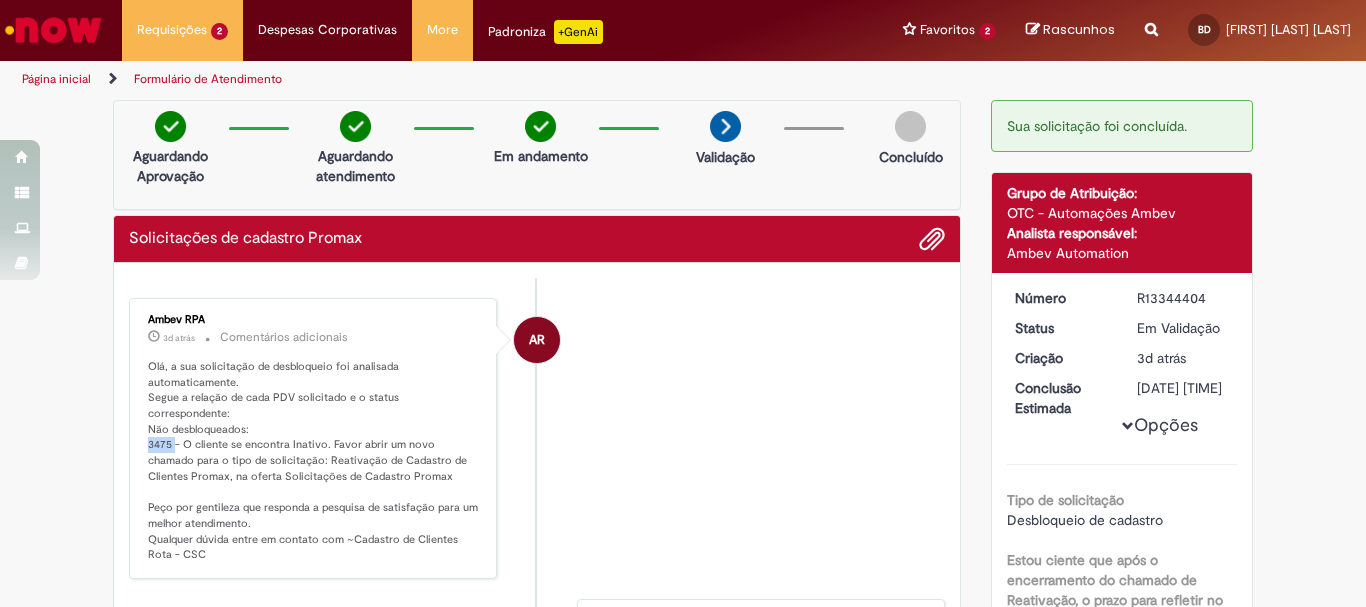 click on "Olá, a sua solicitação de desbloqueio foi analisada automaticamente.
Segue a relação de cada PDV solicitado e o status correspondente:
Não desbloqueados:
3475 - O cliente se encontra Inativo. Favor abrir um novo chamado para o tipo de solicitação: Reativação de Cadastro de Clientes Promax, na oferta Solicitações de Cadastro Promax
Peço por gentileza que responda a pesquisa de satisfação para um melhor atendimento.
Qualquer dúvida entre em contato com ~Cadastro de Clientes Rota - CSC" at bounding box center [314, 461] 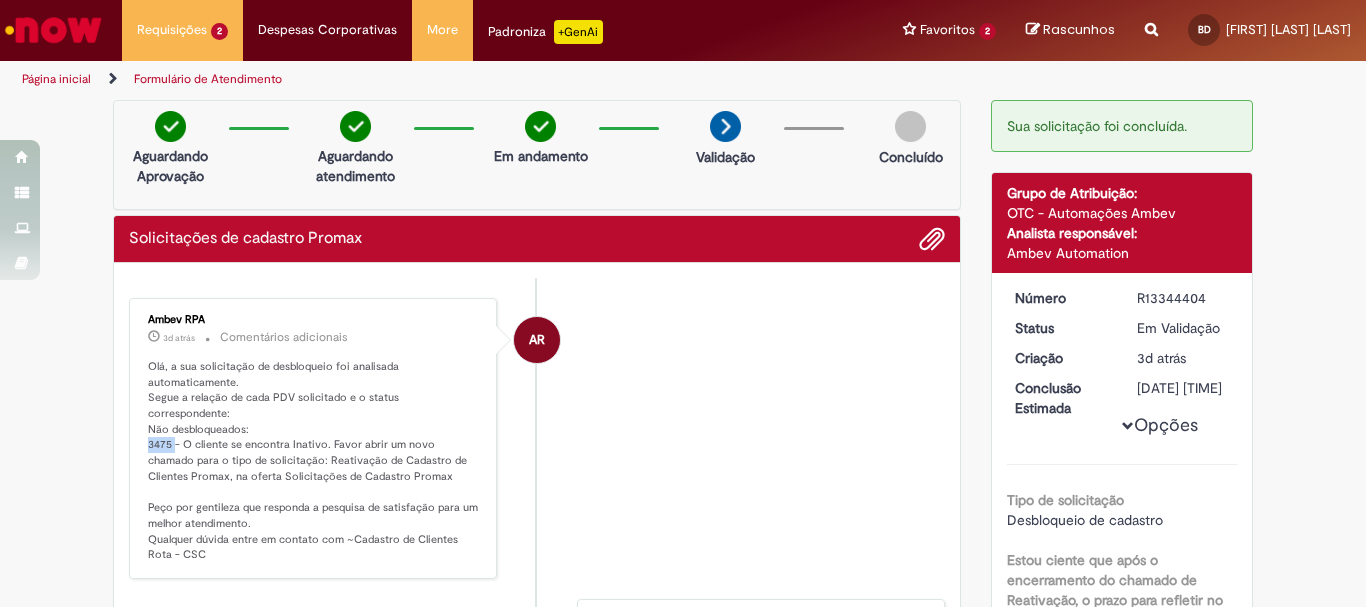 copy on "3475" 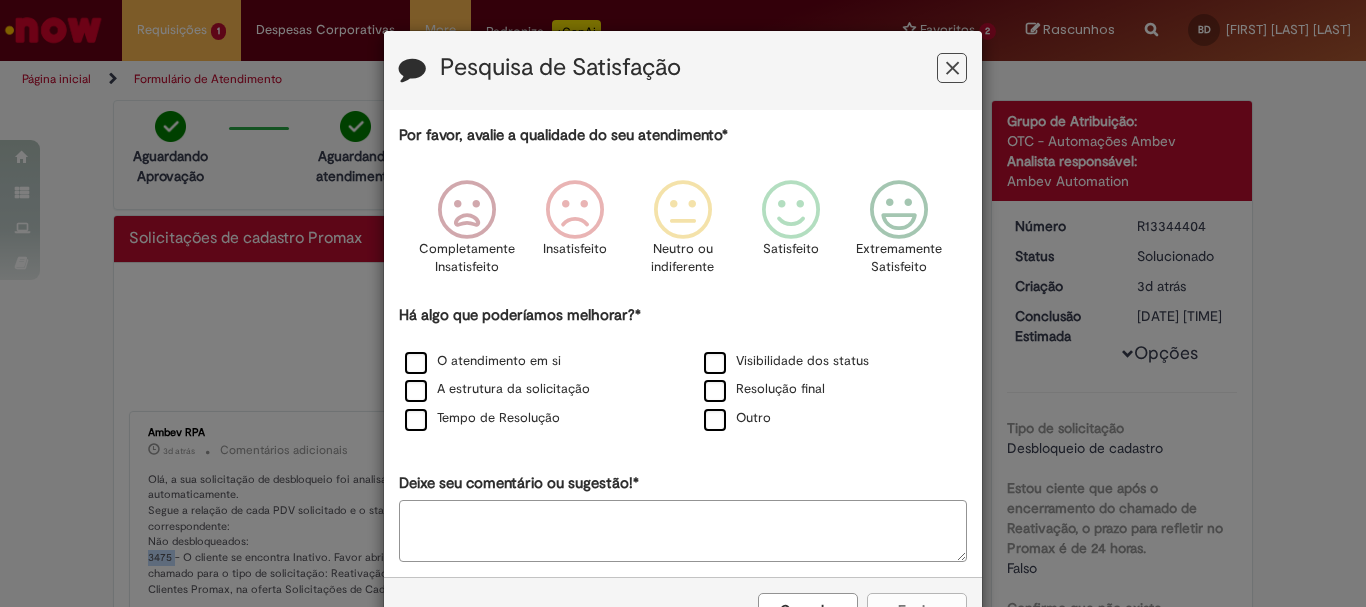 click at bounding box center [952, 68] 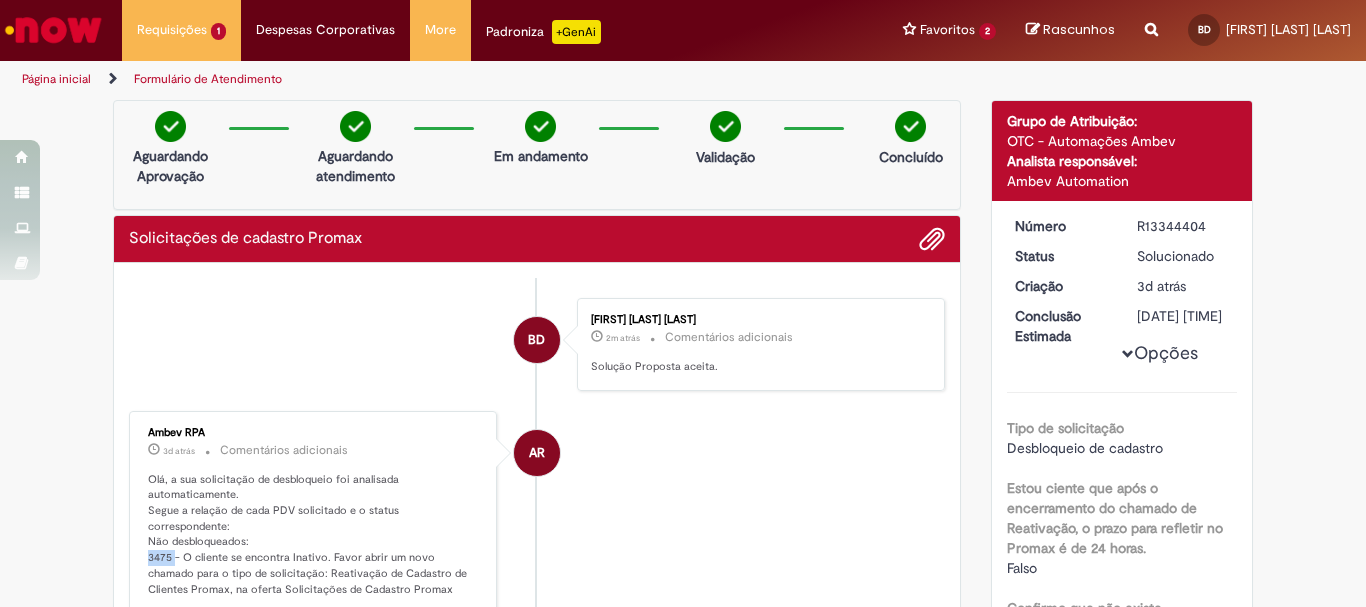 scroll, scrollTop: 200, scrollLeft: 0, axis: vertical 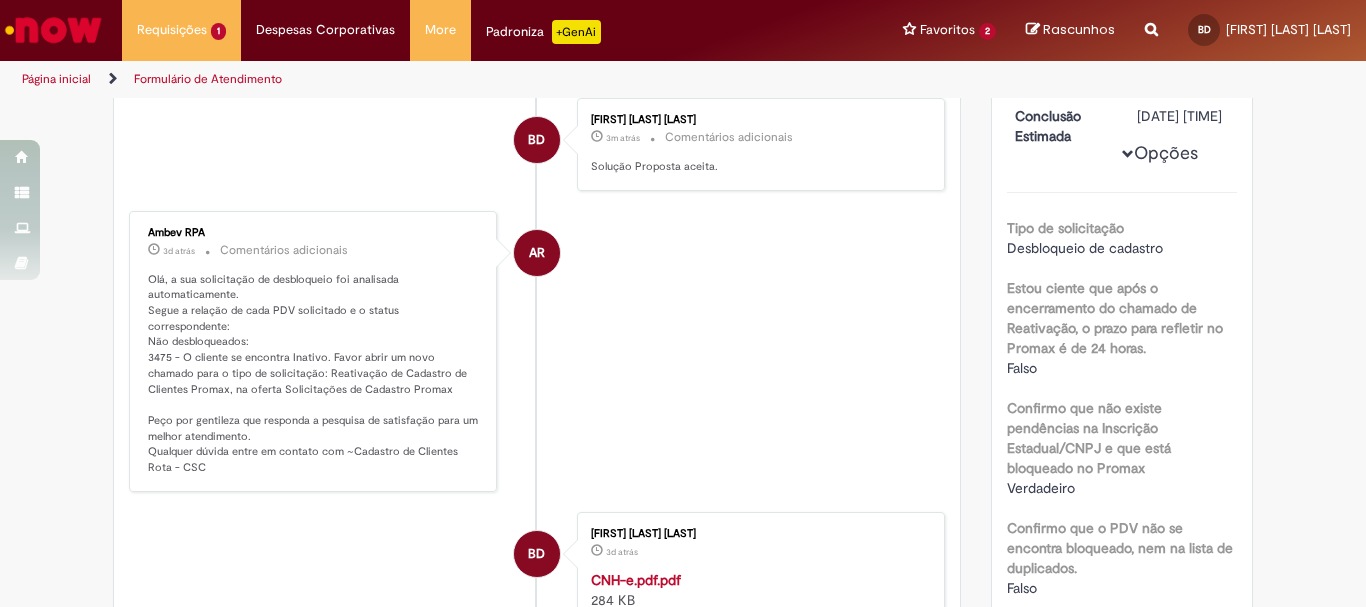 click on "Olá, a sua solicitação de desbloqueio foi analisada automaticamente.
Segue a relação de cada PDV solicitado e o status correspondente:
Não desbloqueados:
3475 - O cliente se encontra Inativo. Favor abrir um novo chamado para o tipo de solicitação: Reativação de Cadastro de Clientes Promax, na oferta Solicitações de Cadastro Promax
Peço por gentileza que responda a pesquisa de satisfação para um melhor atendimento.
Qualquer dúvida entre em contato com ~Cadastro de Clientes Rota - CSC" at bounding box center [314, 374] 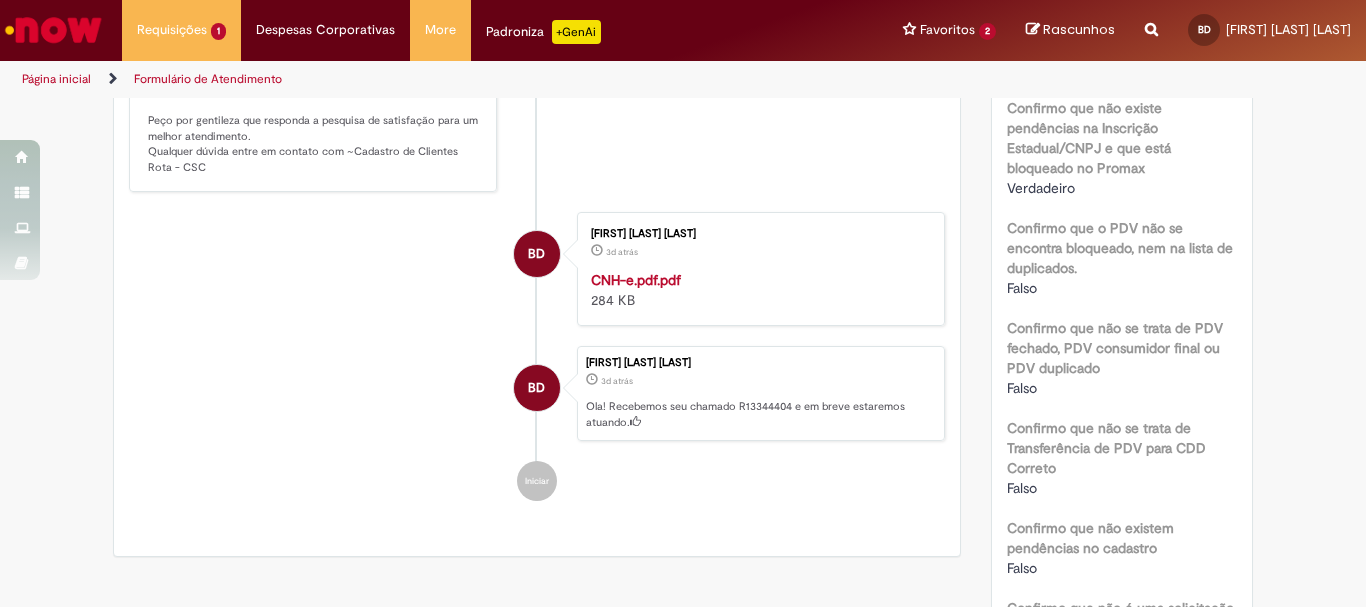 click on "CNH-e.pdf.pdf" at bounding box center (636, 280) 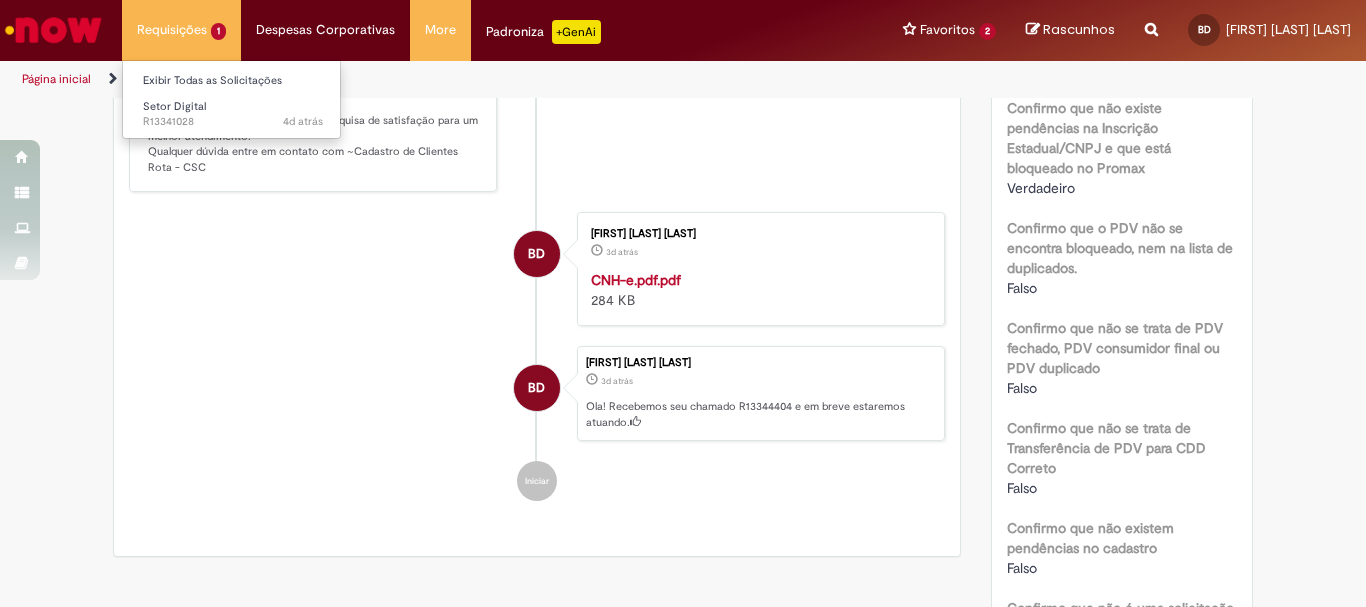 scroll, scrollTop: 300, scrollLeft: 0, axis: vertical 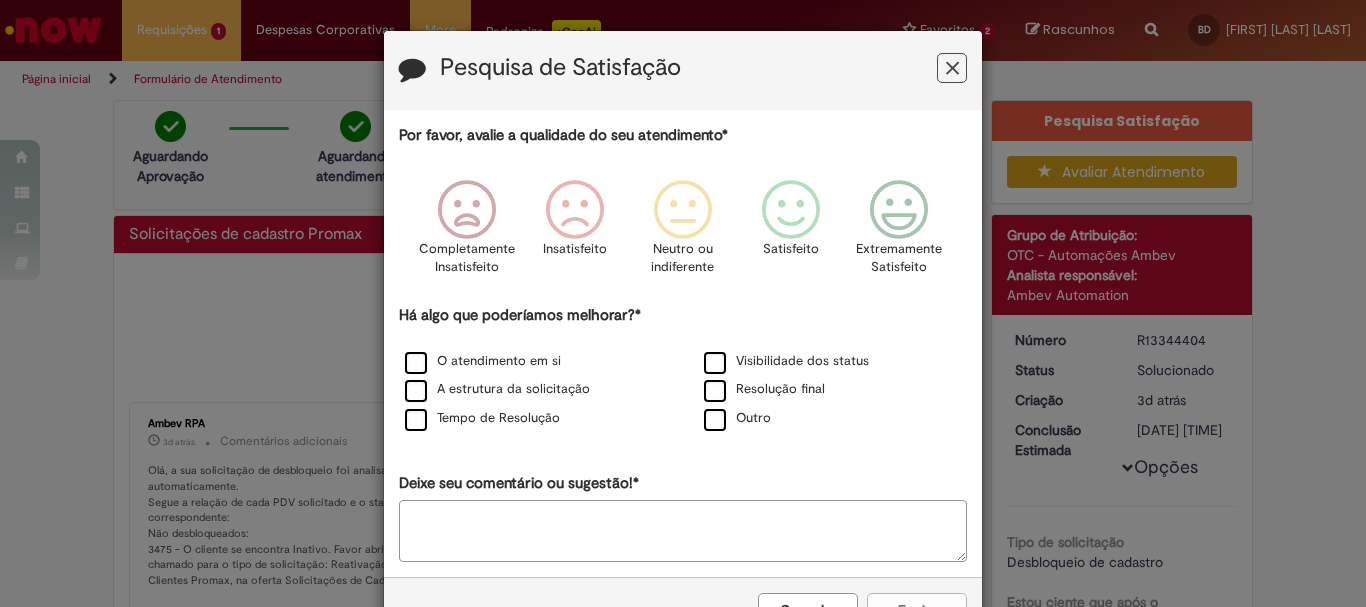 click at bounding box center (952, 68) 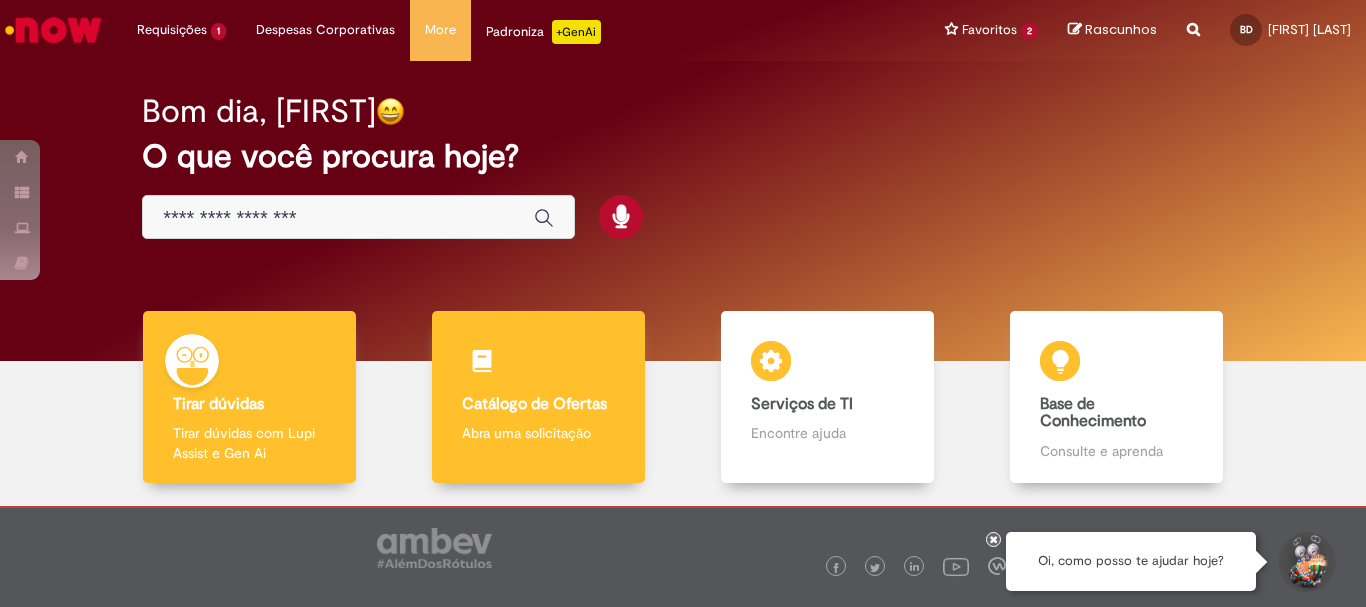 scroll, scrollTop: 0, scrollLeft: 0, axis: both 